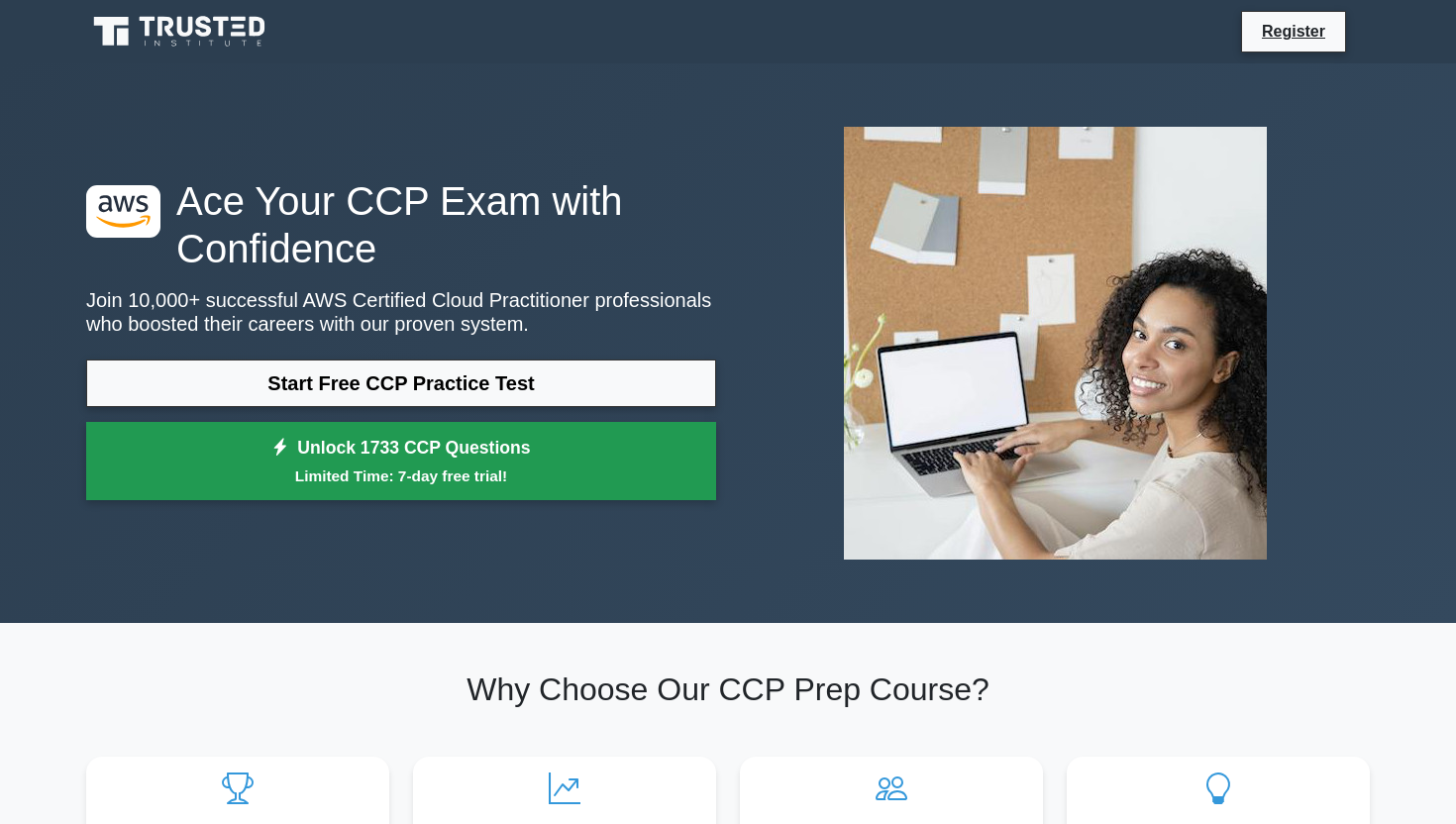 scroll, scrollTop: 0, scrollLeft: 0, axis: both 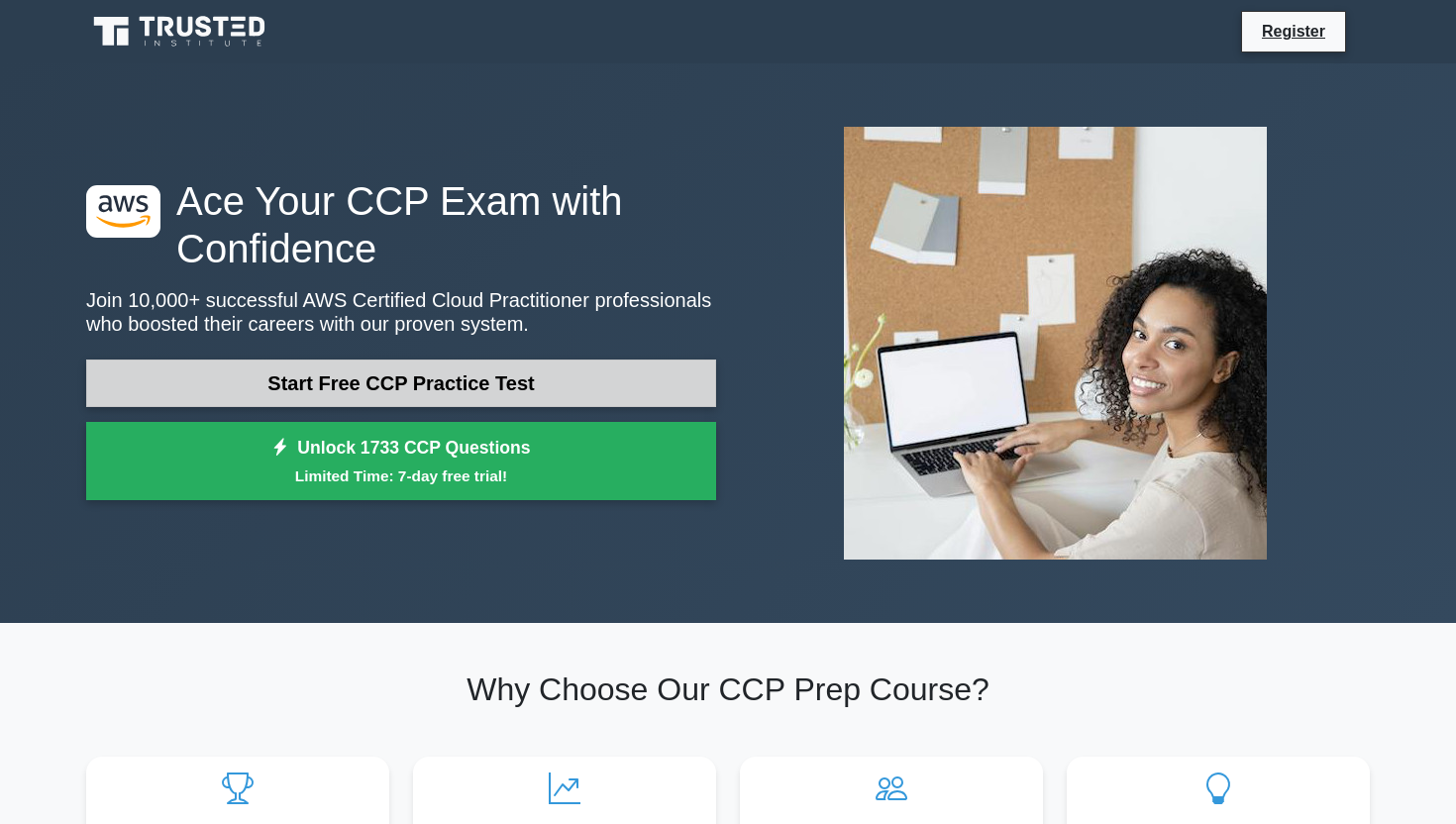 click on "Start Free CCP Practice Test" at bounding box center (401, 383) 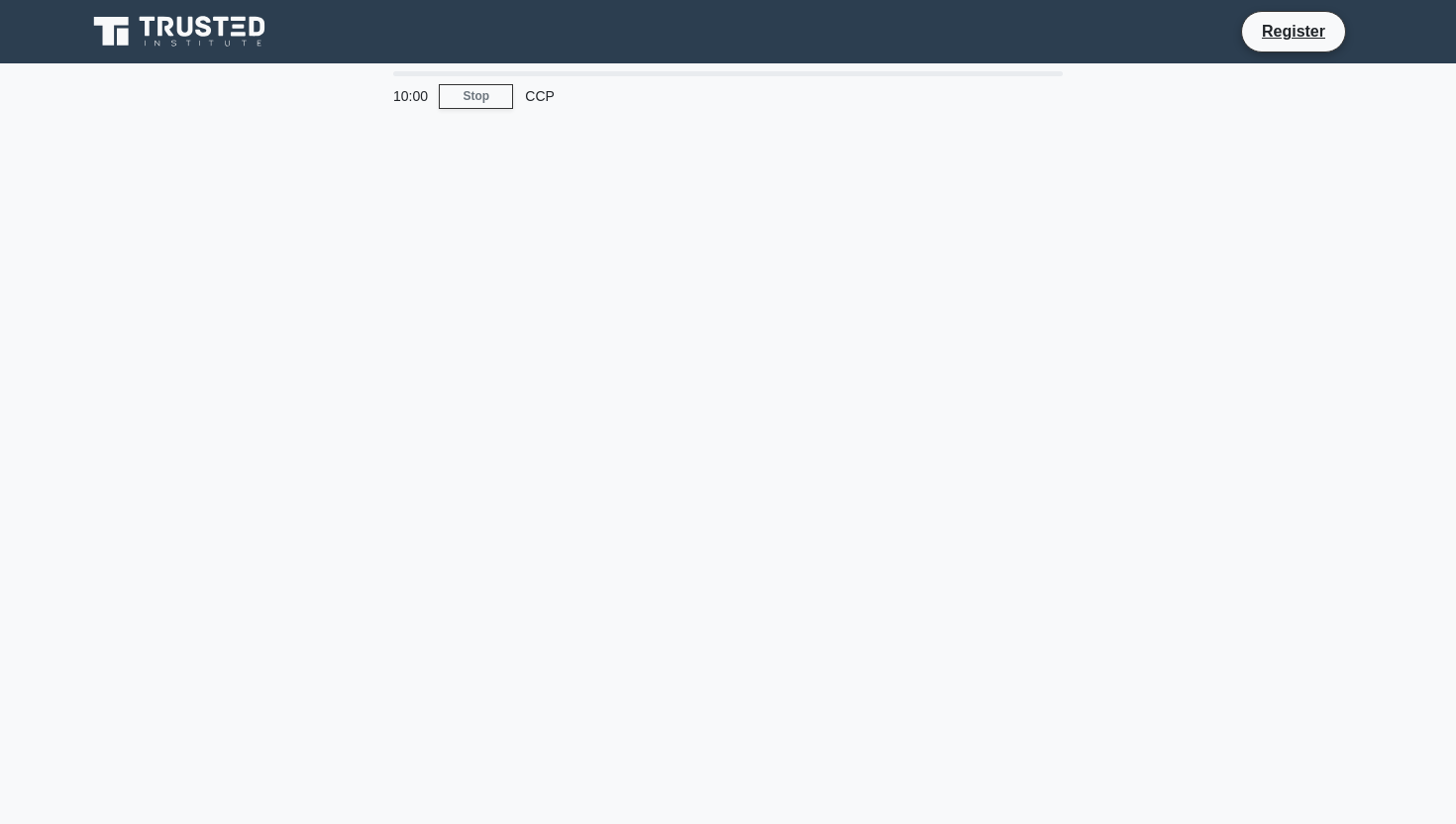 scroll, scrollTop: 0, scrollLeft: 0, axis: both 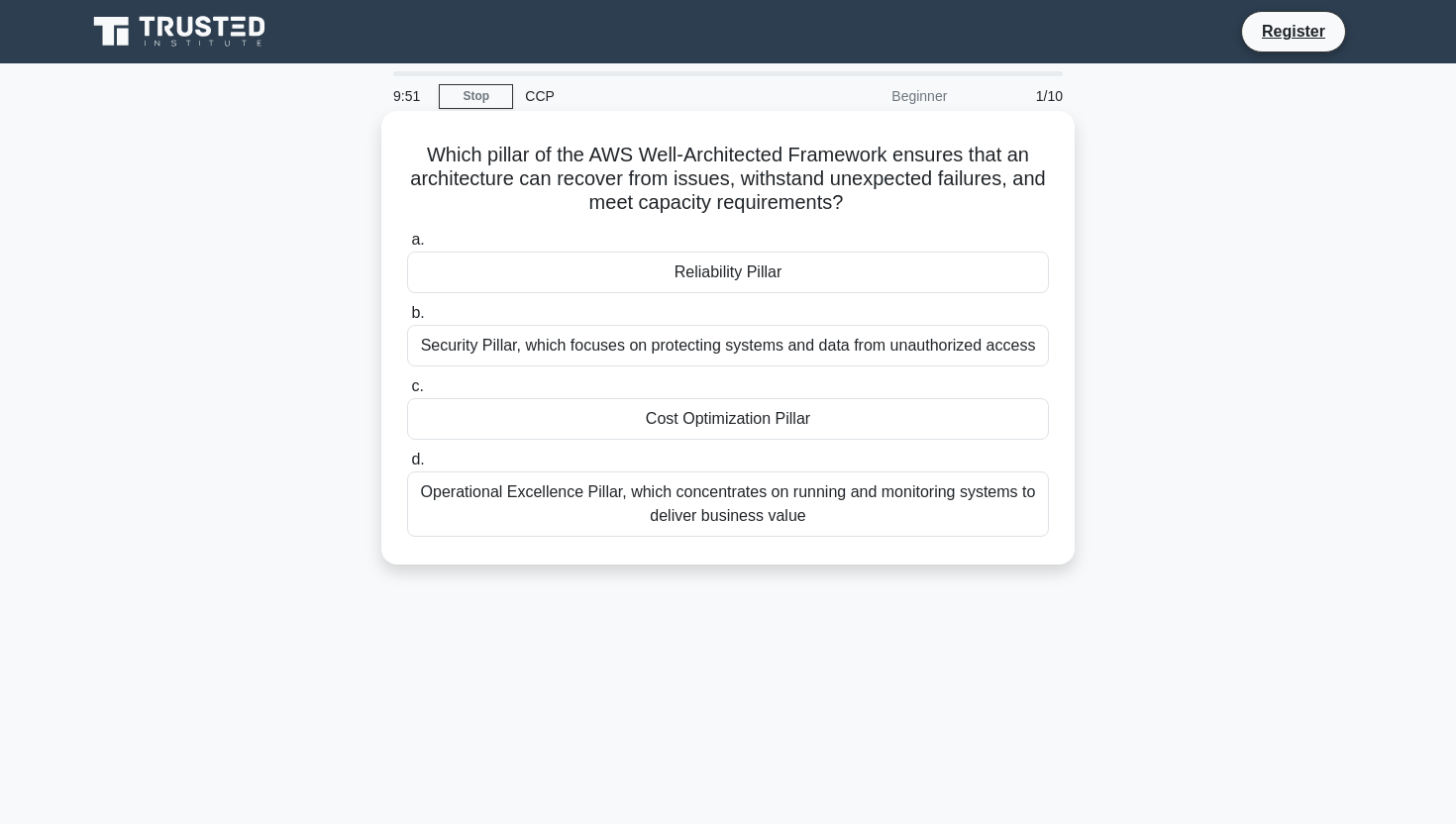 click on "Reliability Pillar" at bounding box center (728, 272) 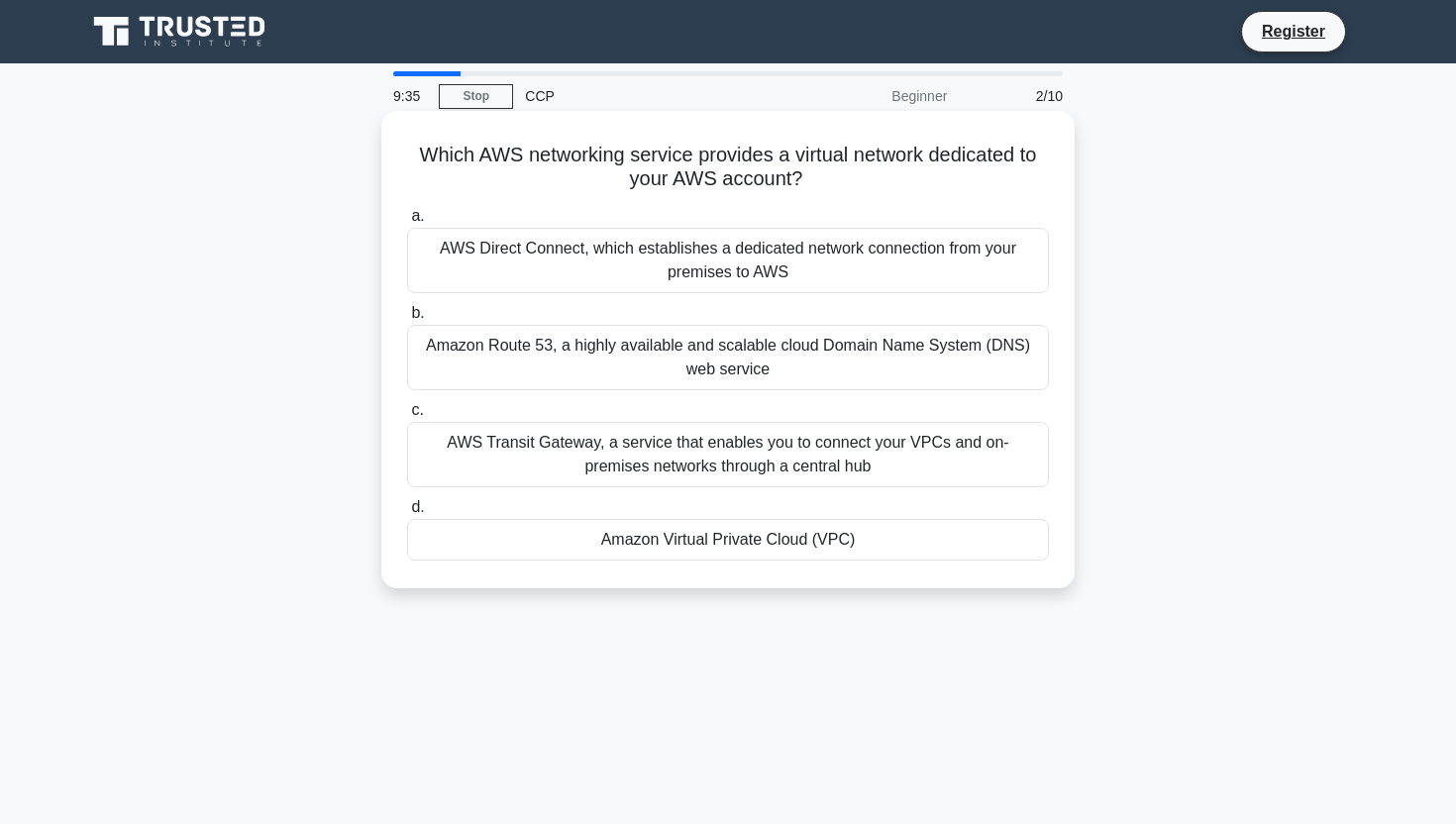 click on "AWS Transit Gateway, a service that enables you to connect your VPCs and on-premises networks through a central hub" at bounding box center (728, 455) 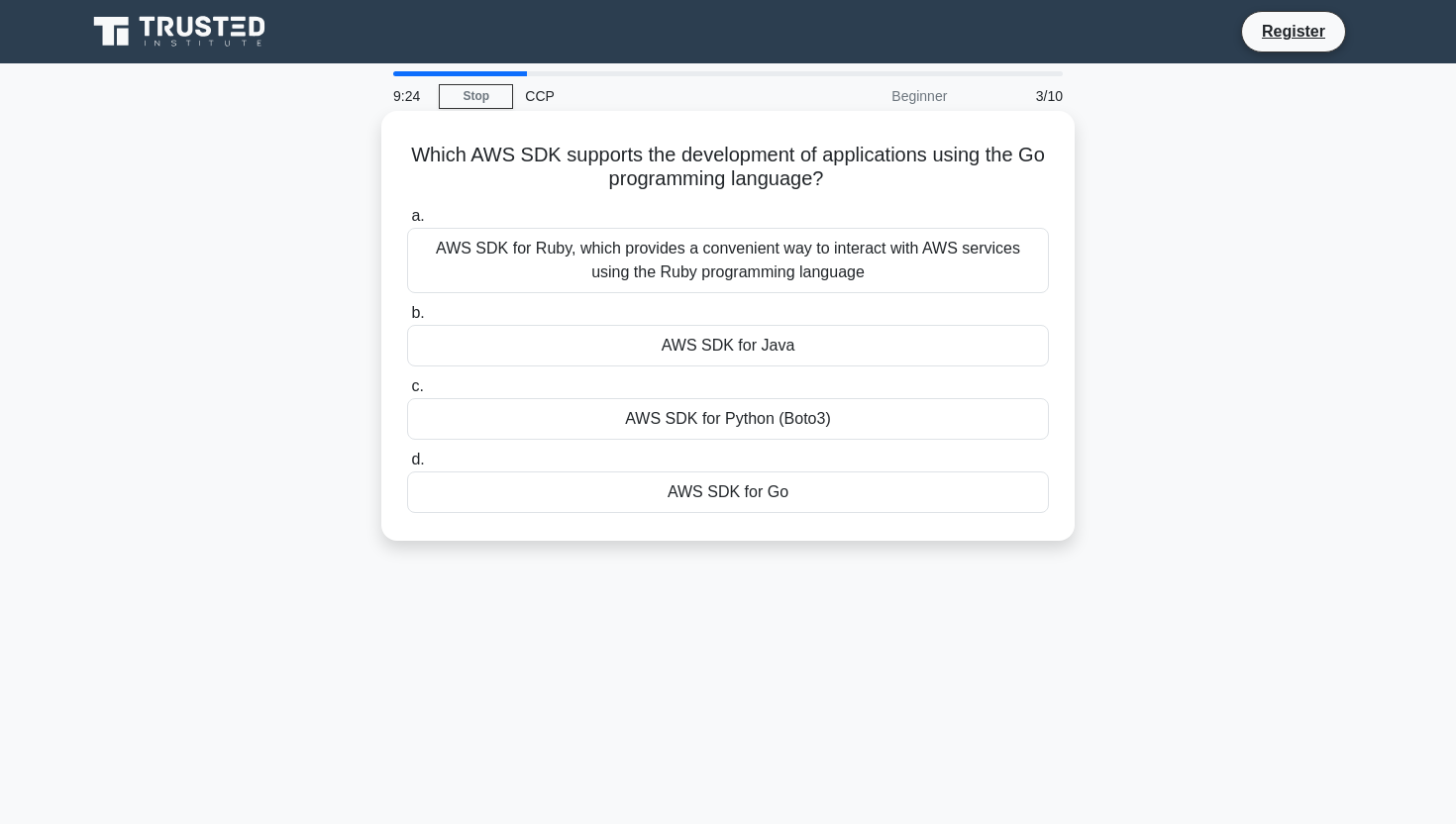 click on "AWS SDK for Go" at bounding box center [728, 492] 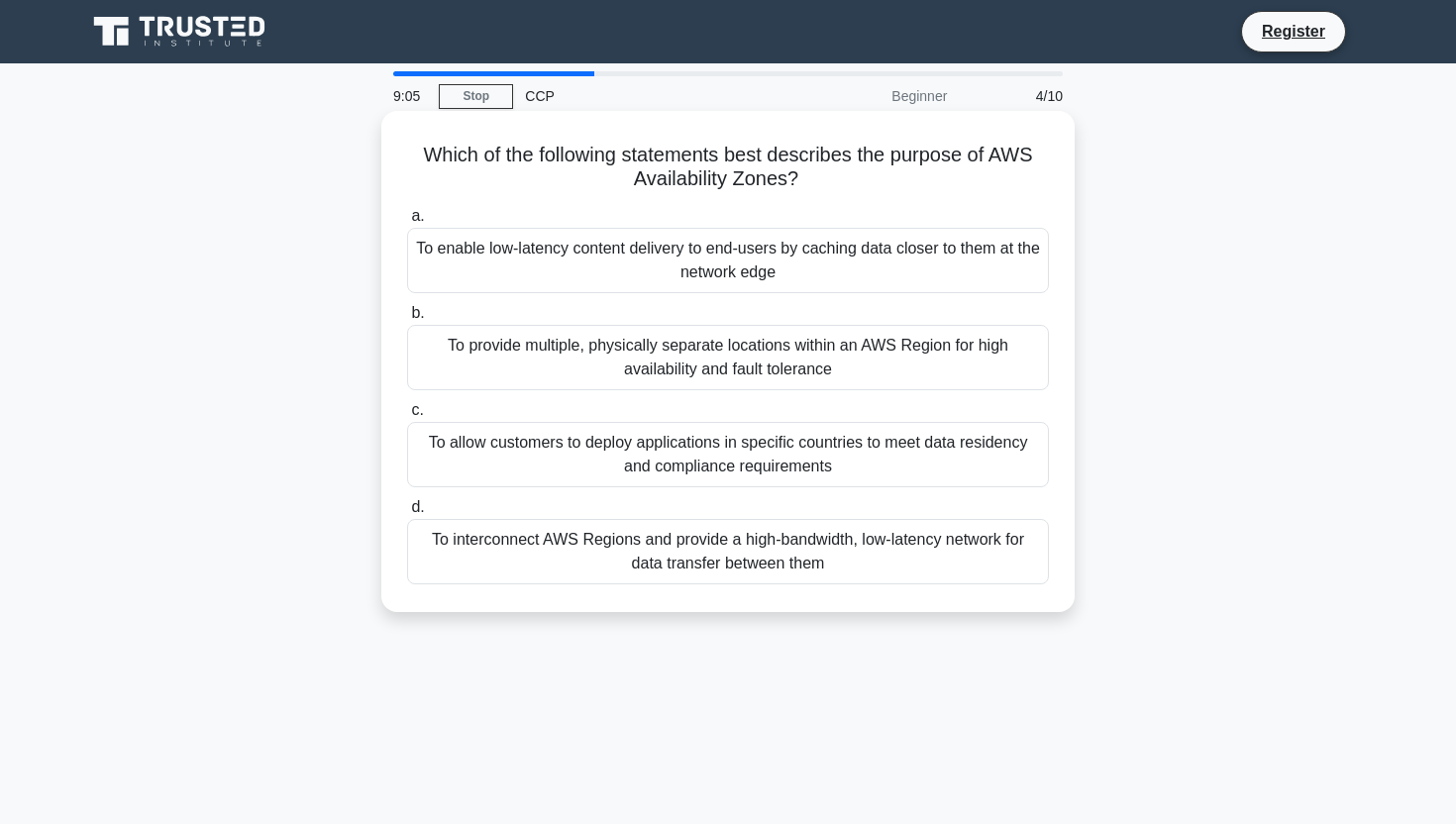 click on "To enable low-latency content delivery to end-users by caching data closer to them at the network edge" at bounding box center (728, 260) 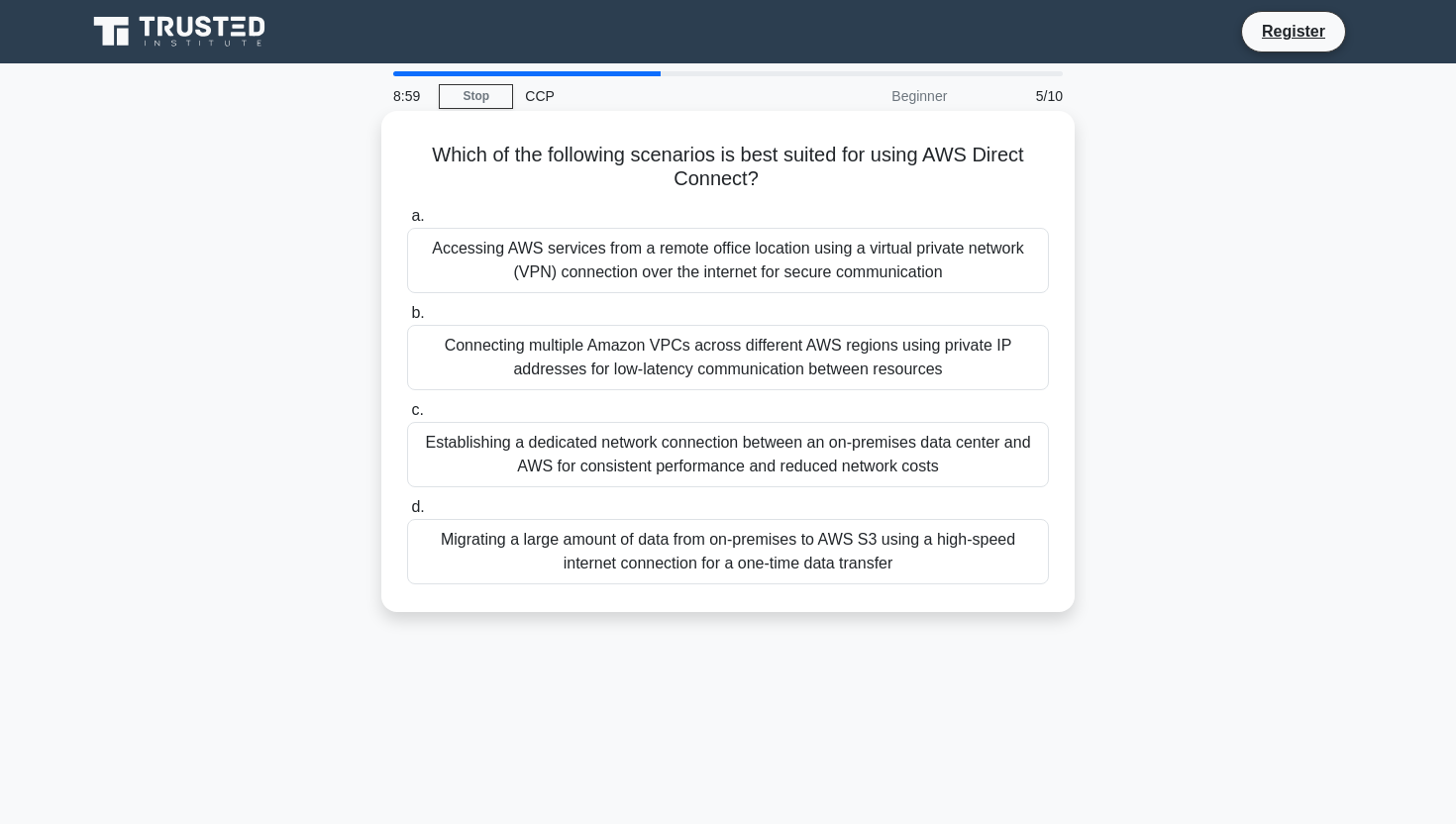 click on "Establishing a dedicated network connection between an on-premises data center and AWS for consistent performance and reduced network costs" at bounding box center (728, 455) 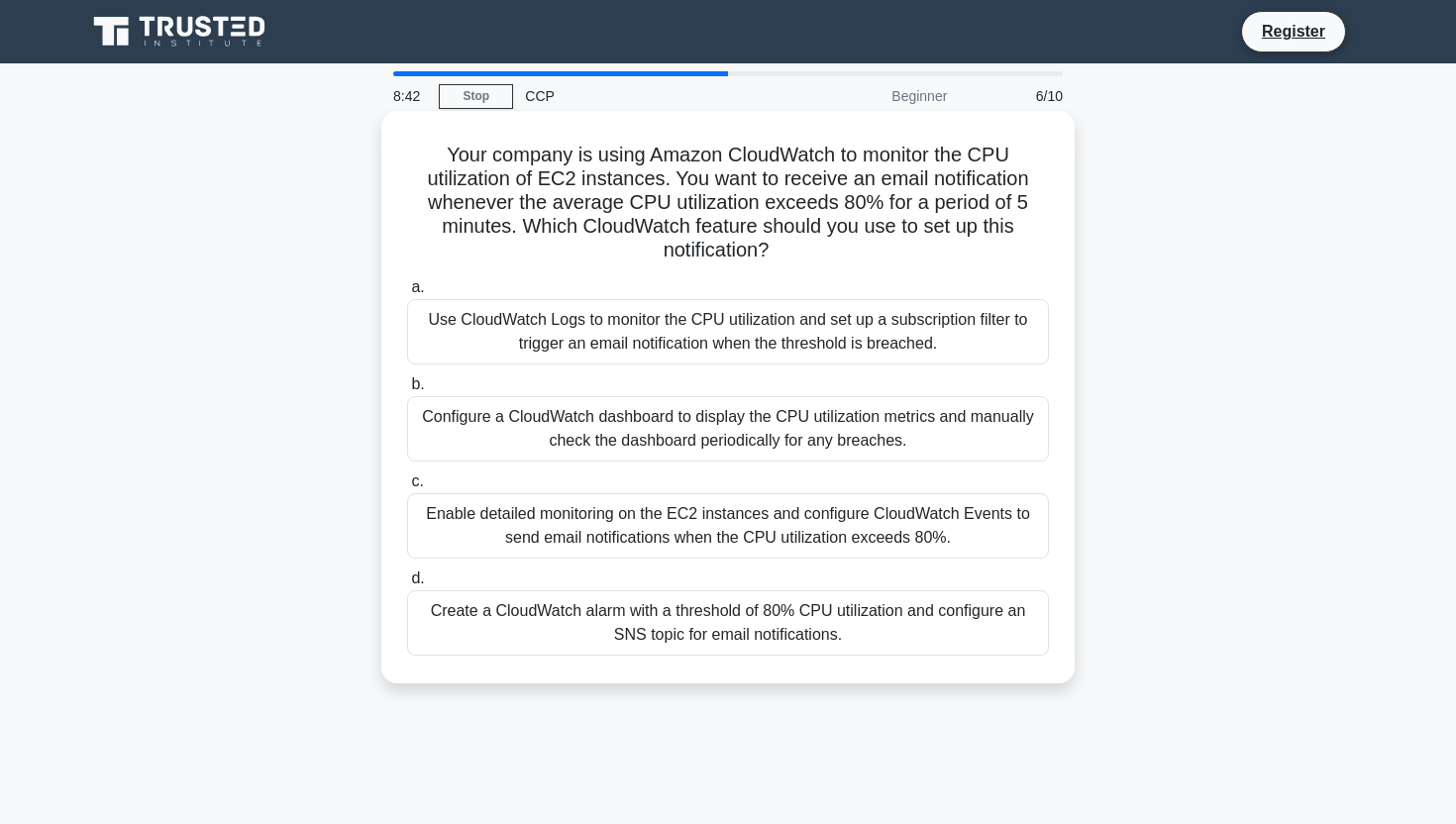 click on "Configure a CloudWatch dashboard to display the CPU utilization metrics and manually check the dashboard periodically for any breaches." at bounding box center (728, 429) 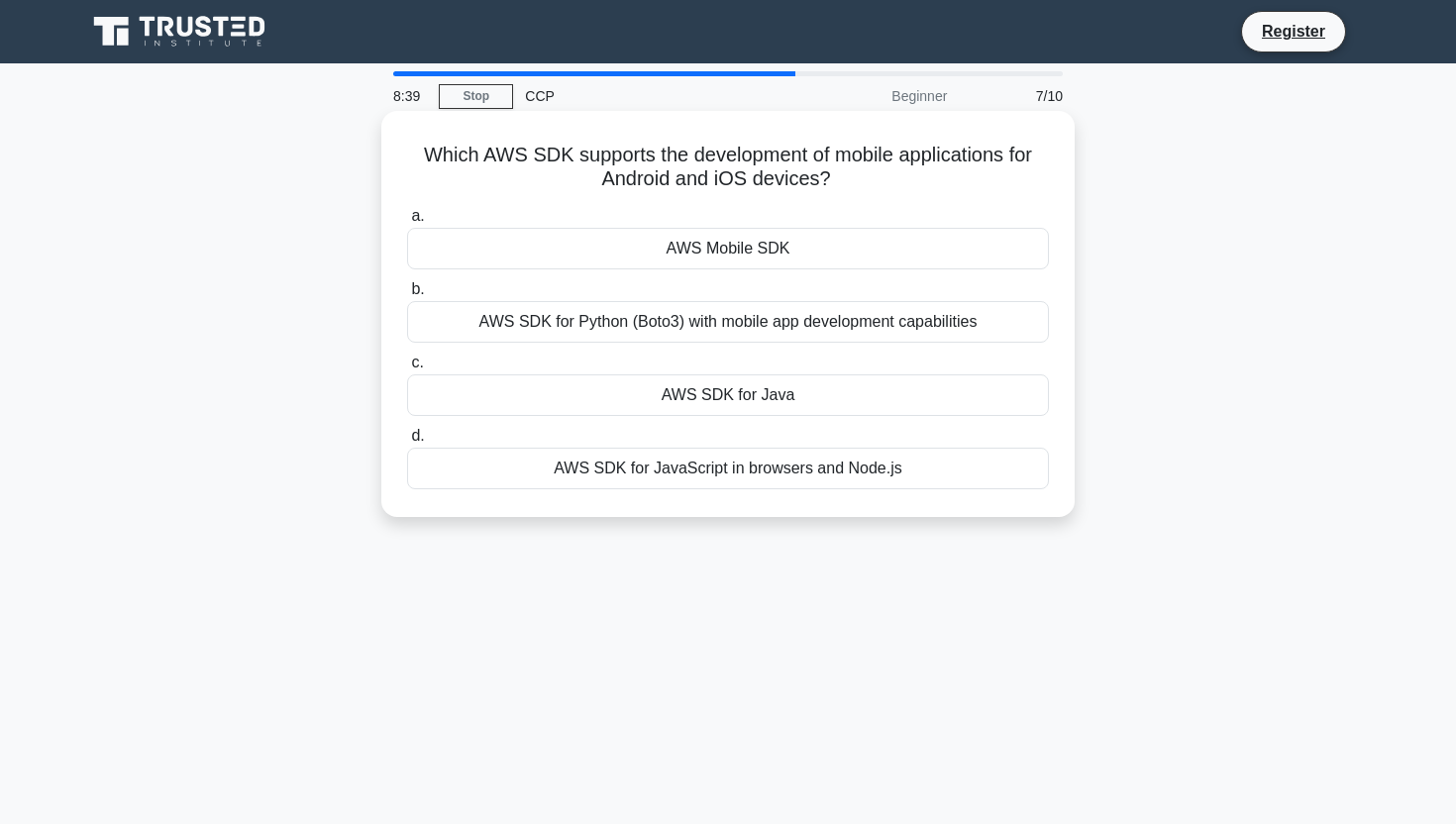 click on "AWS Mobile SDK" at bounding box center (728, 249) 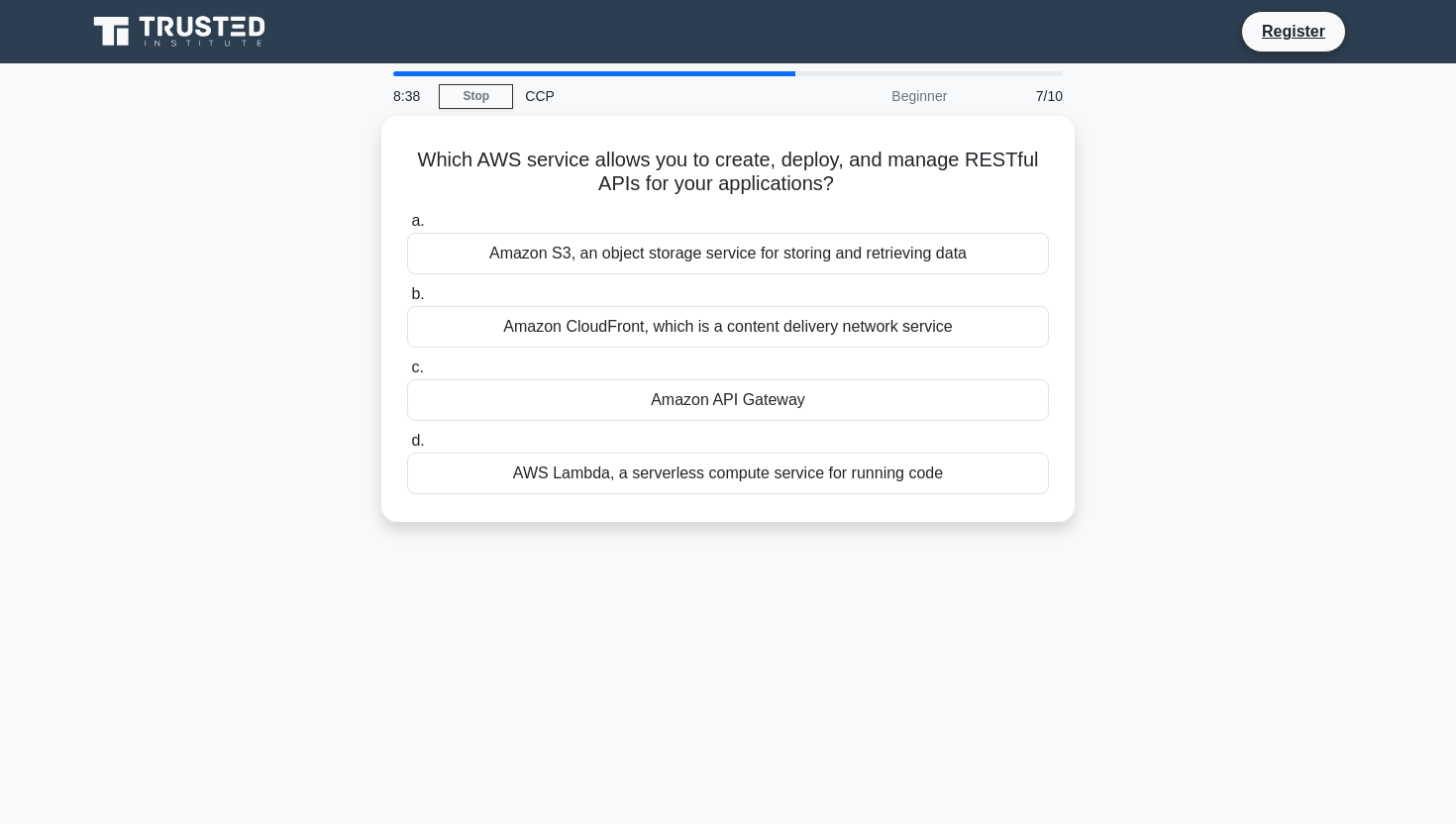 click on "Amazon S3, an object storage service for storing and retrieving data" at bounding box center (728, 254) 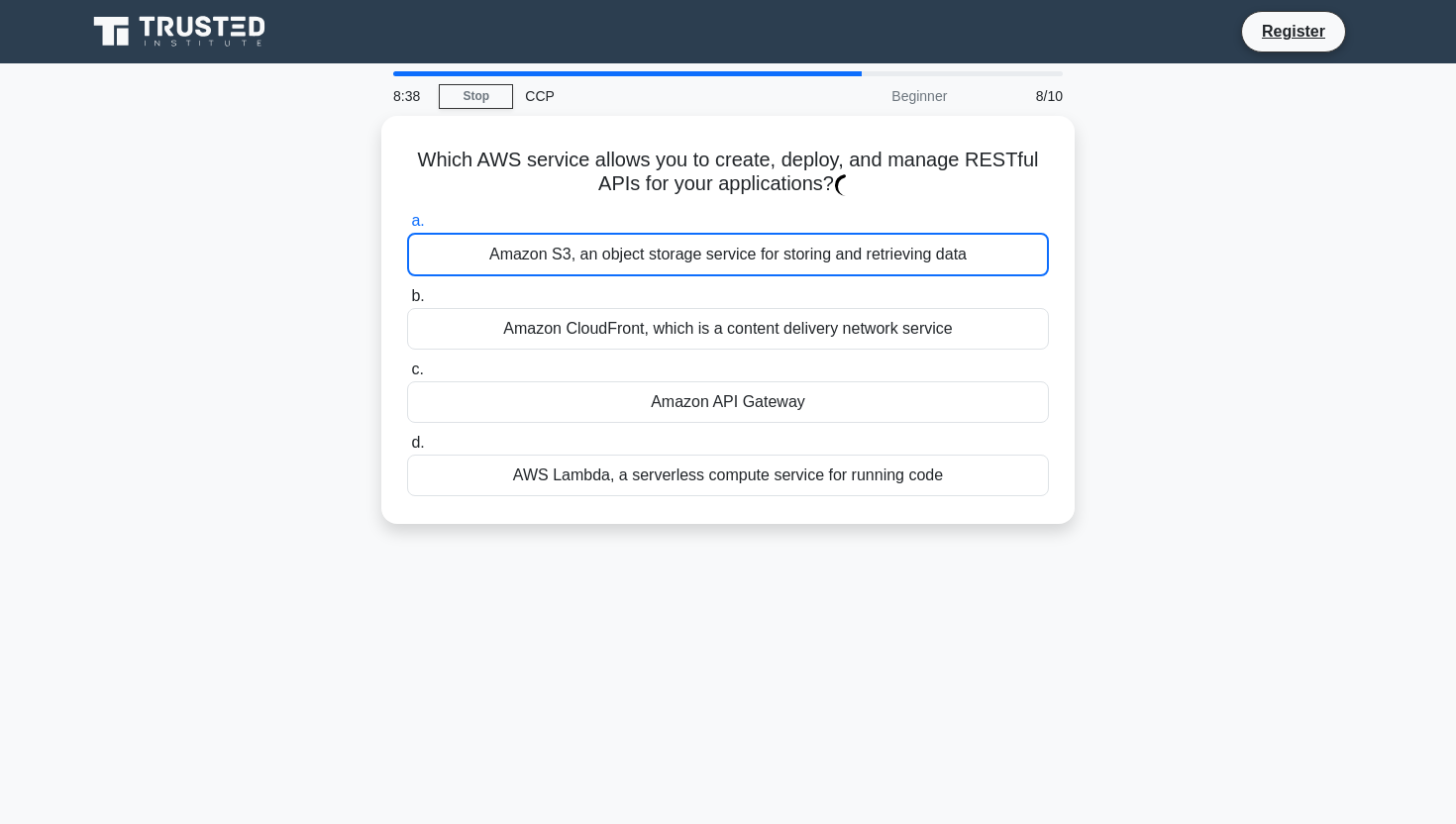 click on "Amazon S3, an object storage service for storing and retrieving data" at bounding box center (728, 255) 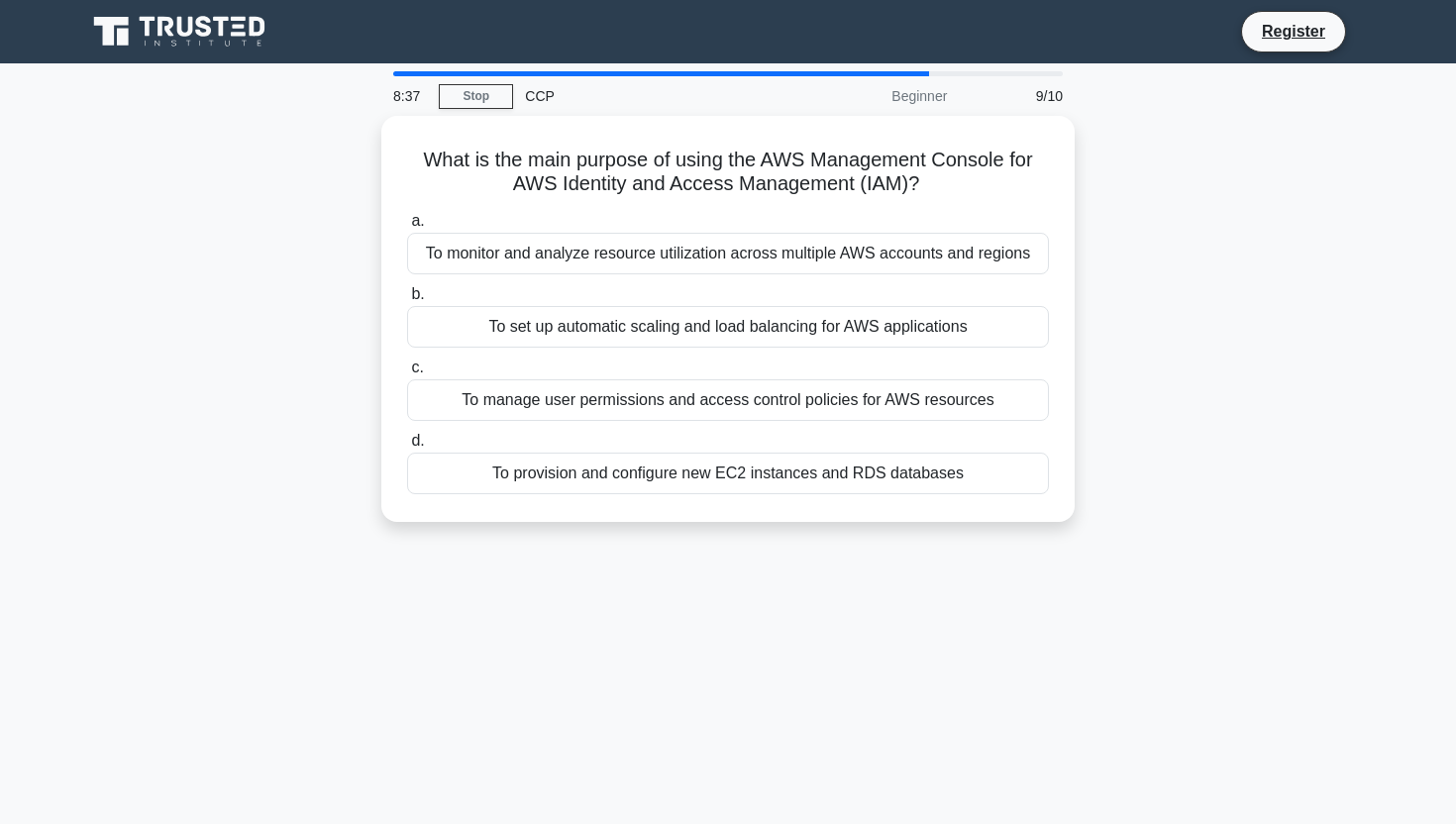 click on "To monitor and analyze resource utilization across multiple AWS accounts and regions" at bounding box center (728, 254) 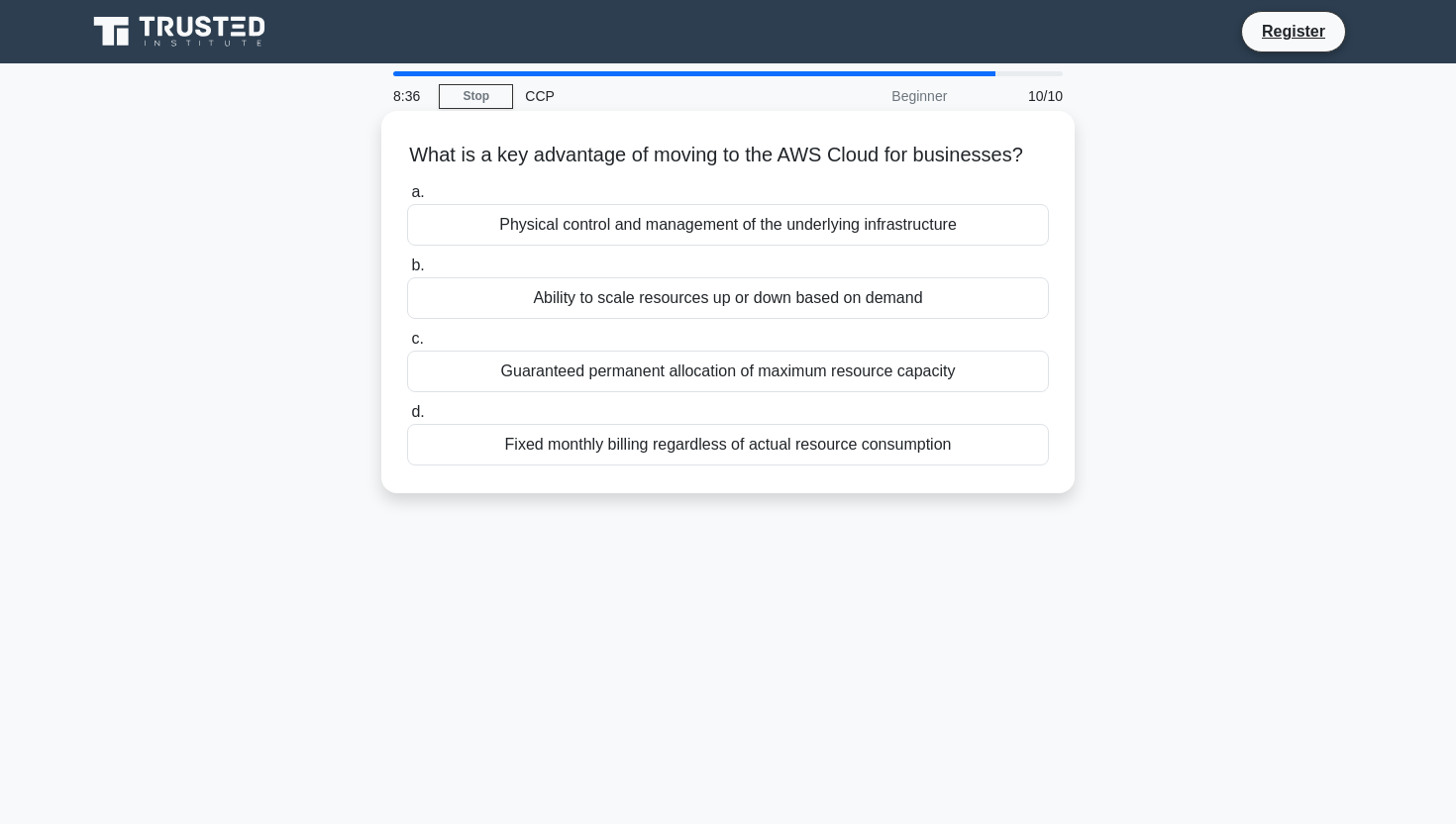 click on "Physical control and management of the underlying infrastructure" at bounding box center [728, 225] 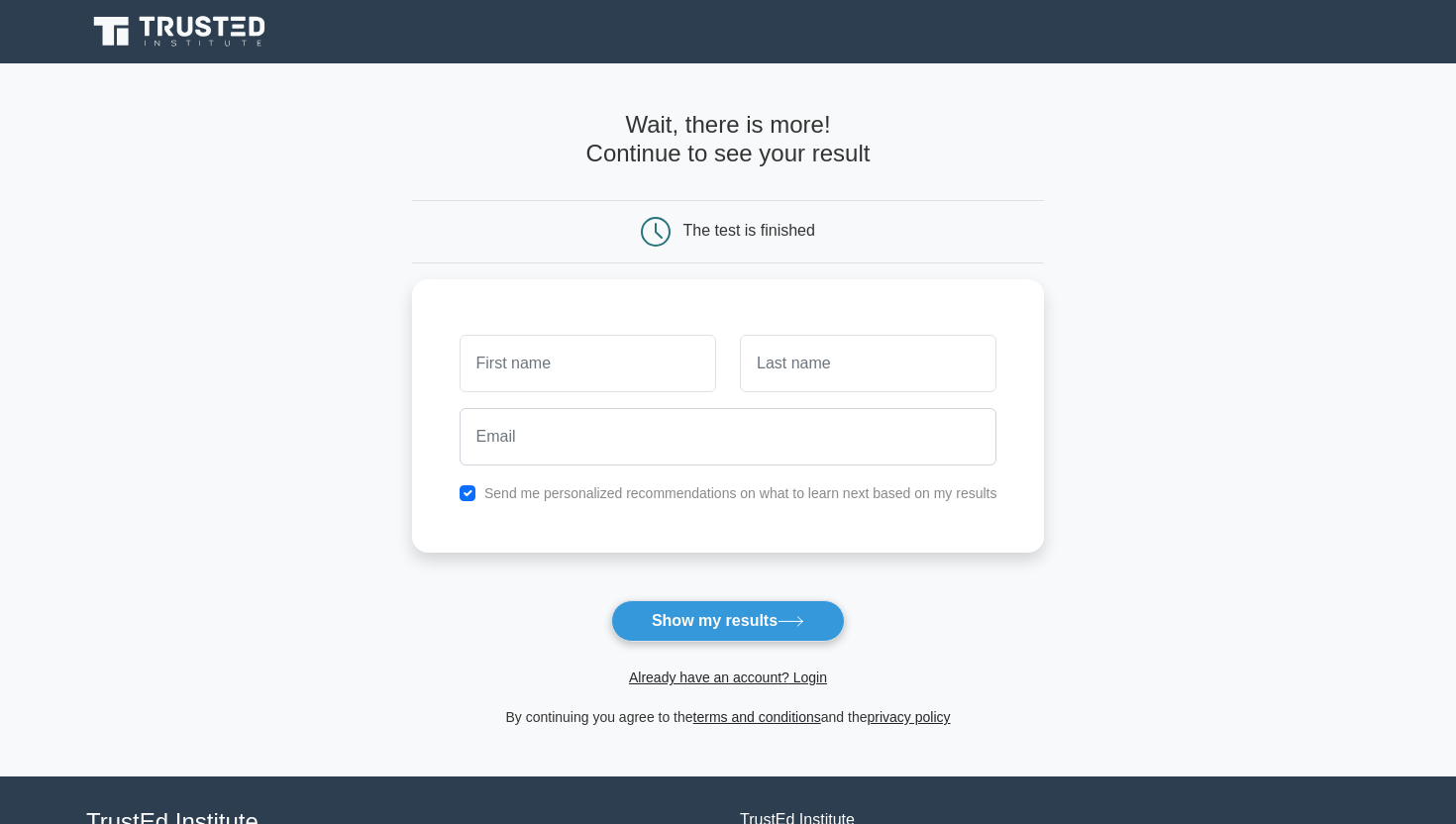 scroll, scrollTop: 0, scrollLeft: 0, axis: both 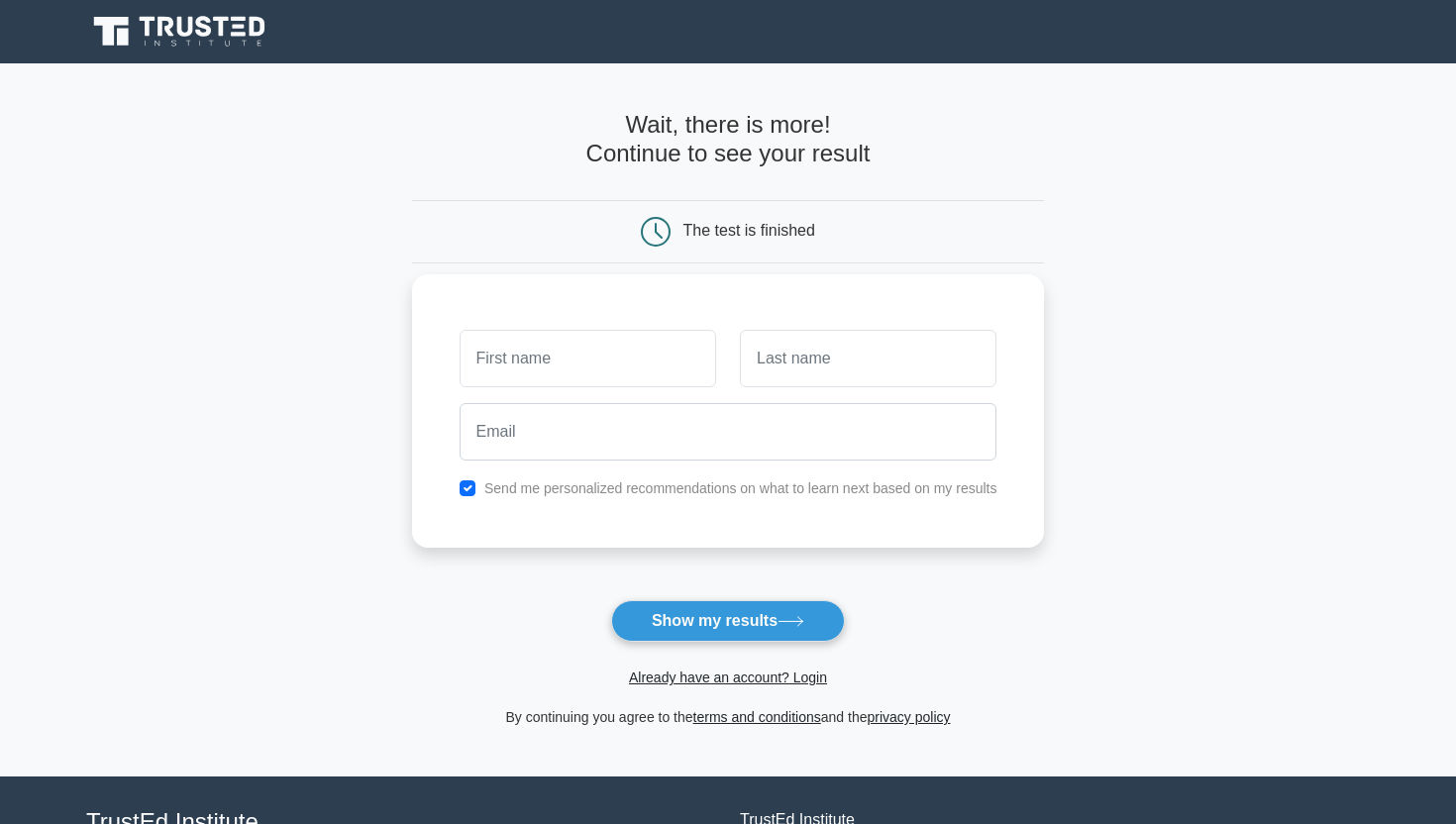 click at bounding box center (587, 359) 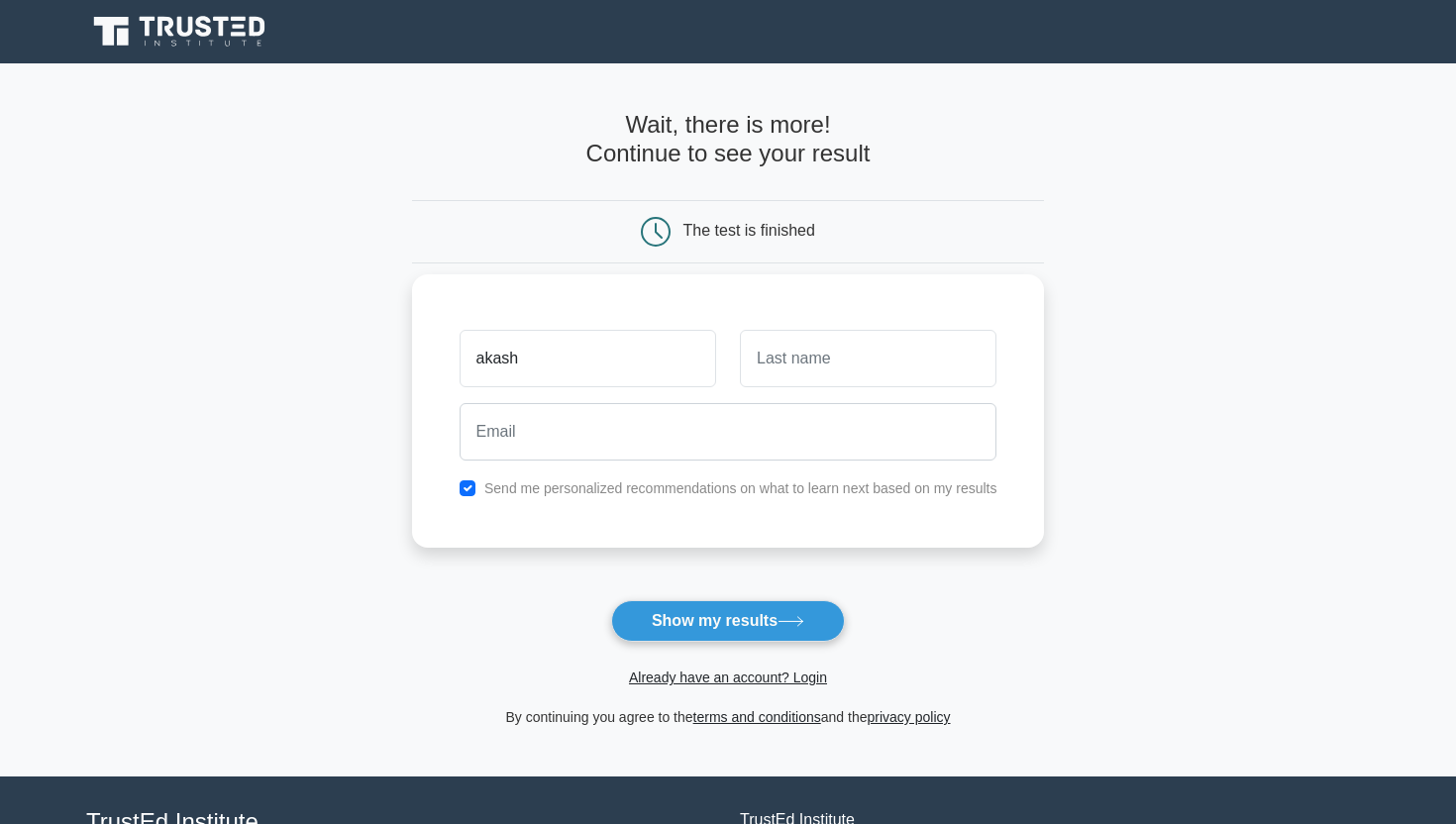 type on "akash" 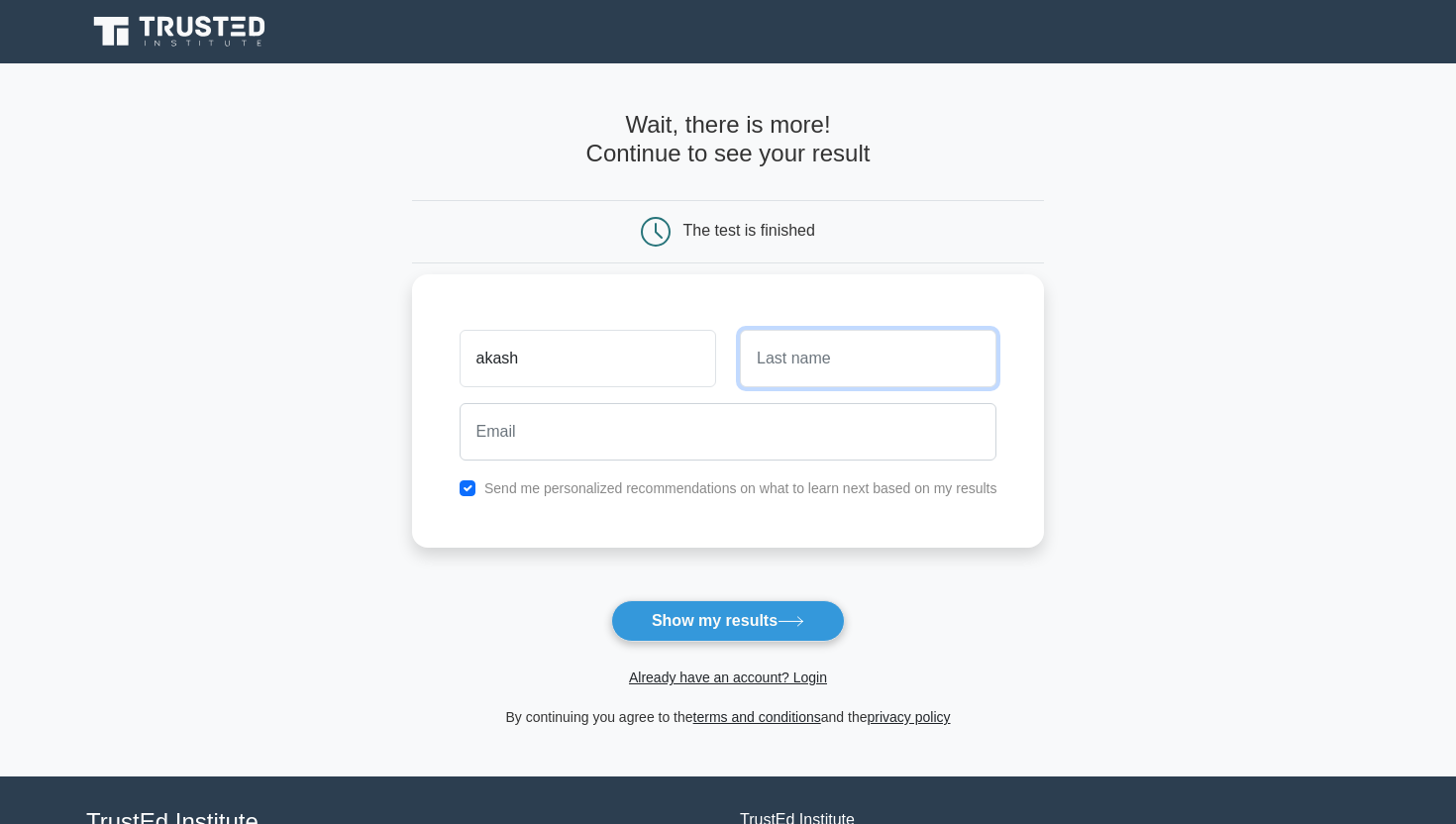 click at bounding box center (868, 359) 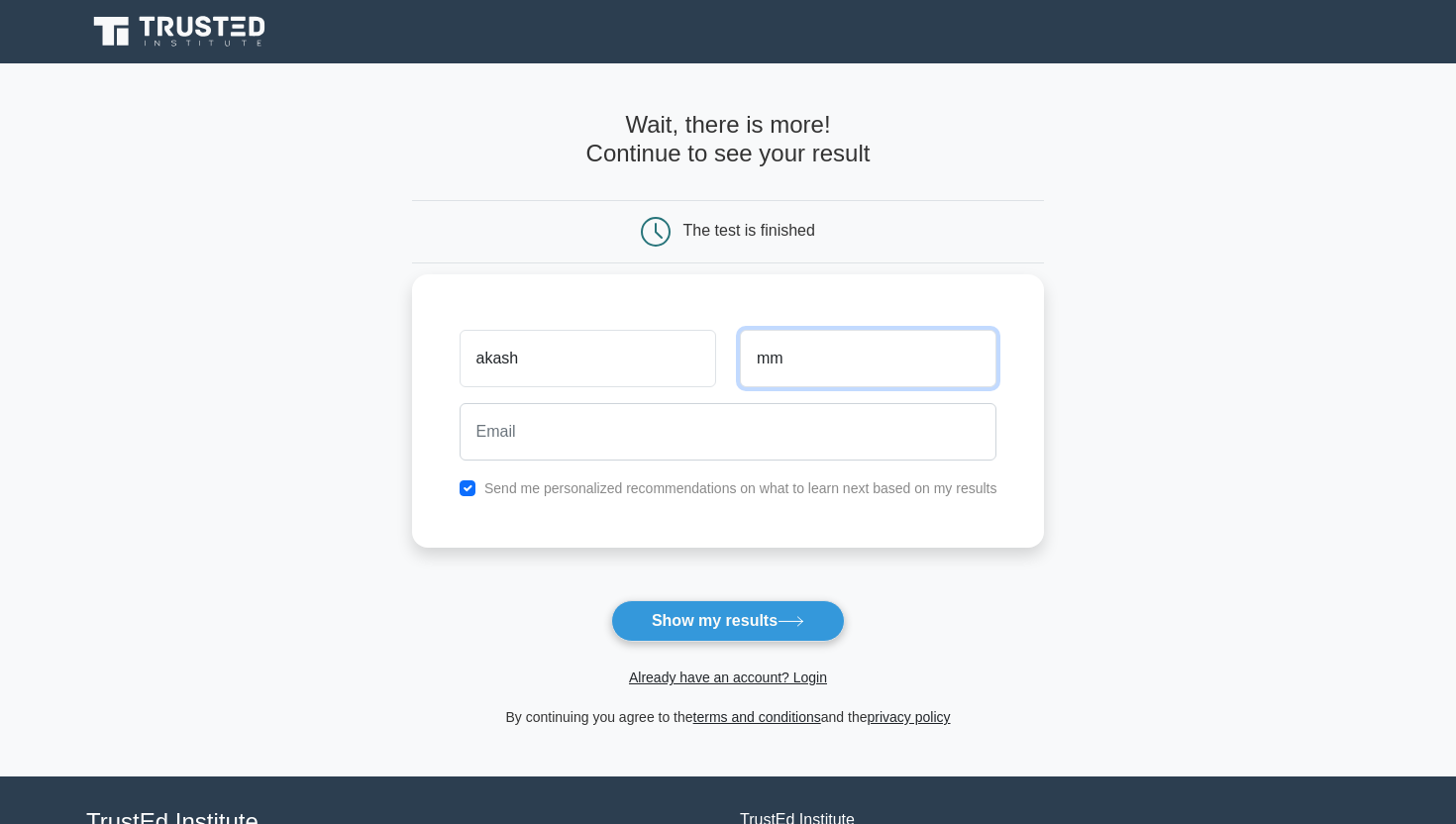 type on "mm" 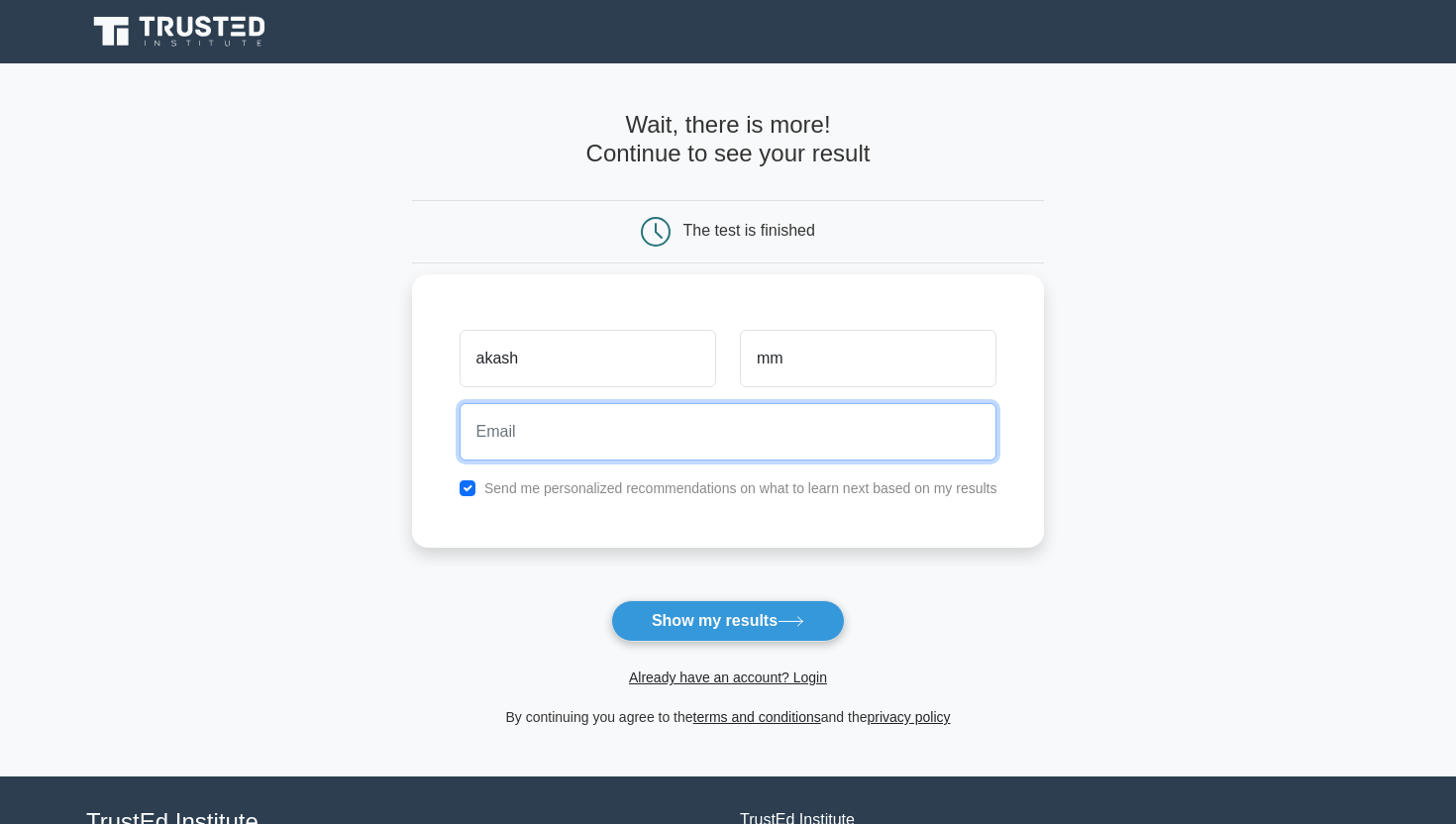 click at bounding box center (728, 432) 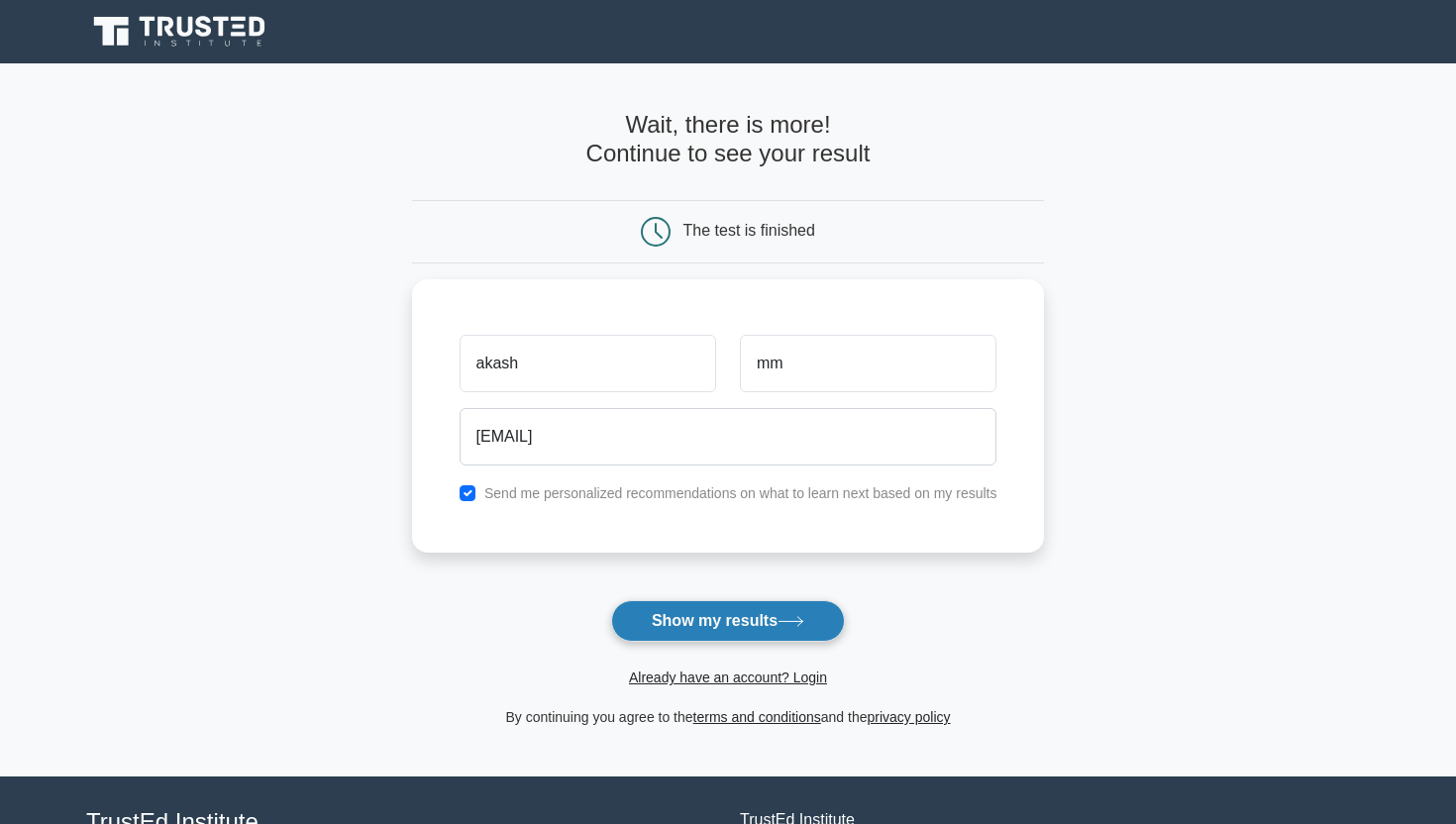 click on "Show my results" at bounding box center [728, 621] 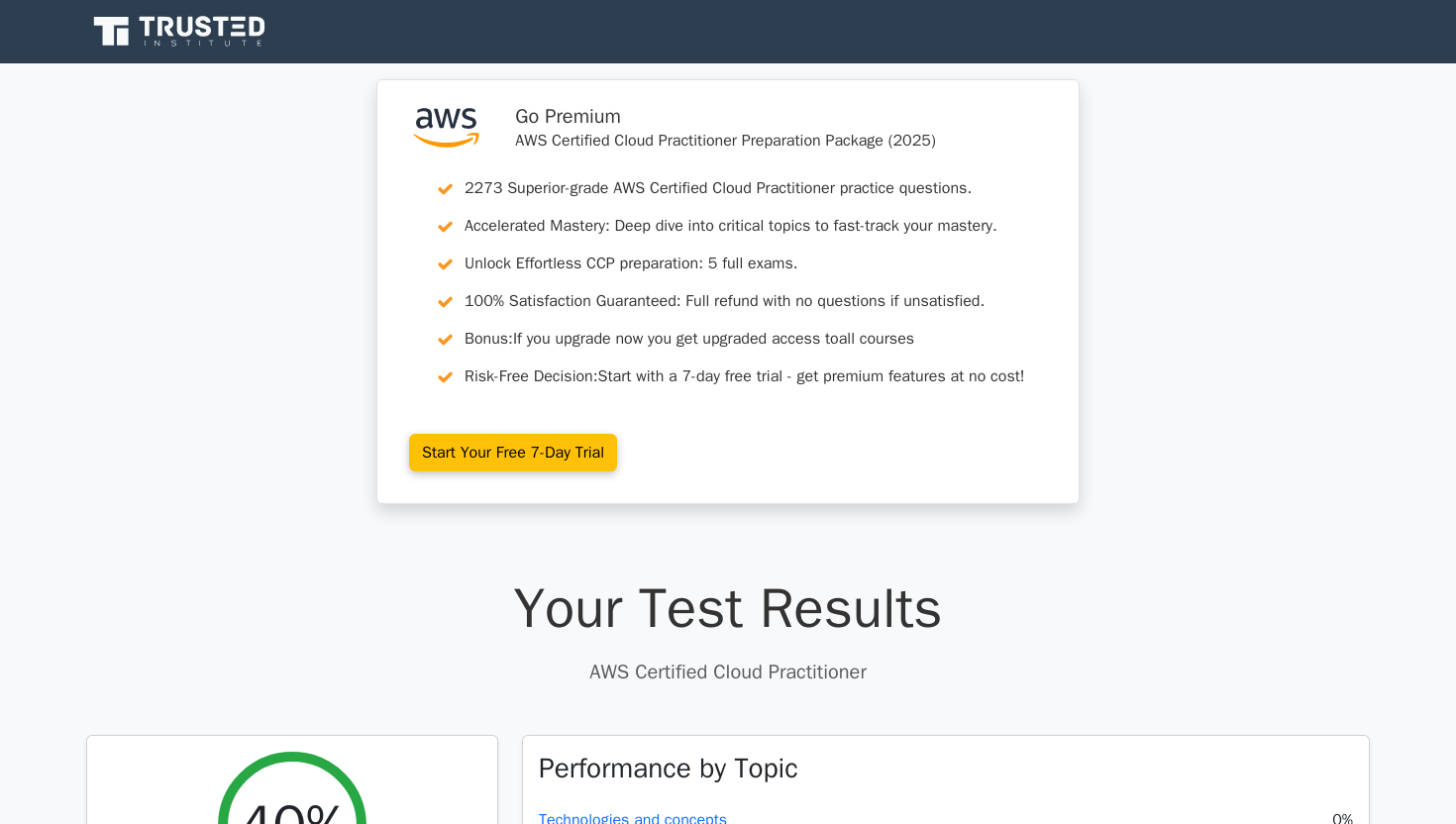 scroll, scrollTop: 0, scrollLeft: 0, axis: both 